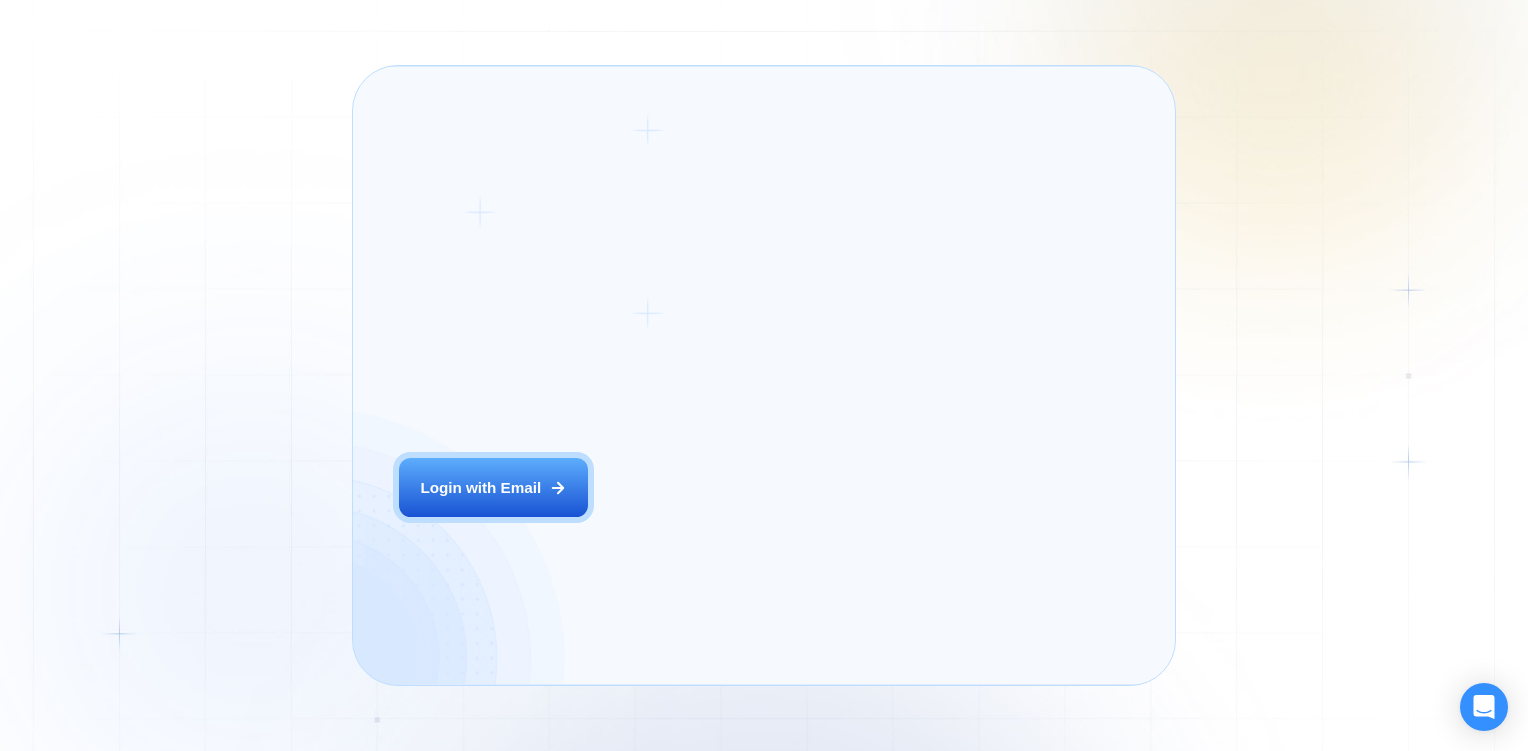 scroll, scrollTop: 0, scrollLeft: 0, axis: both 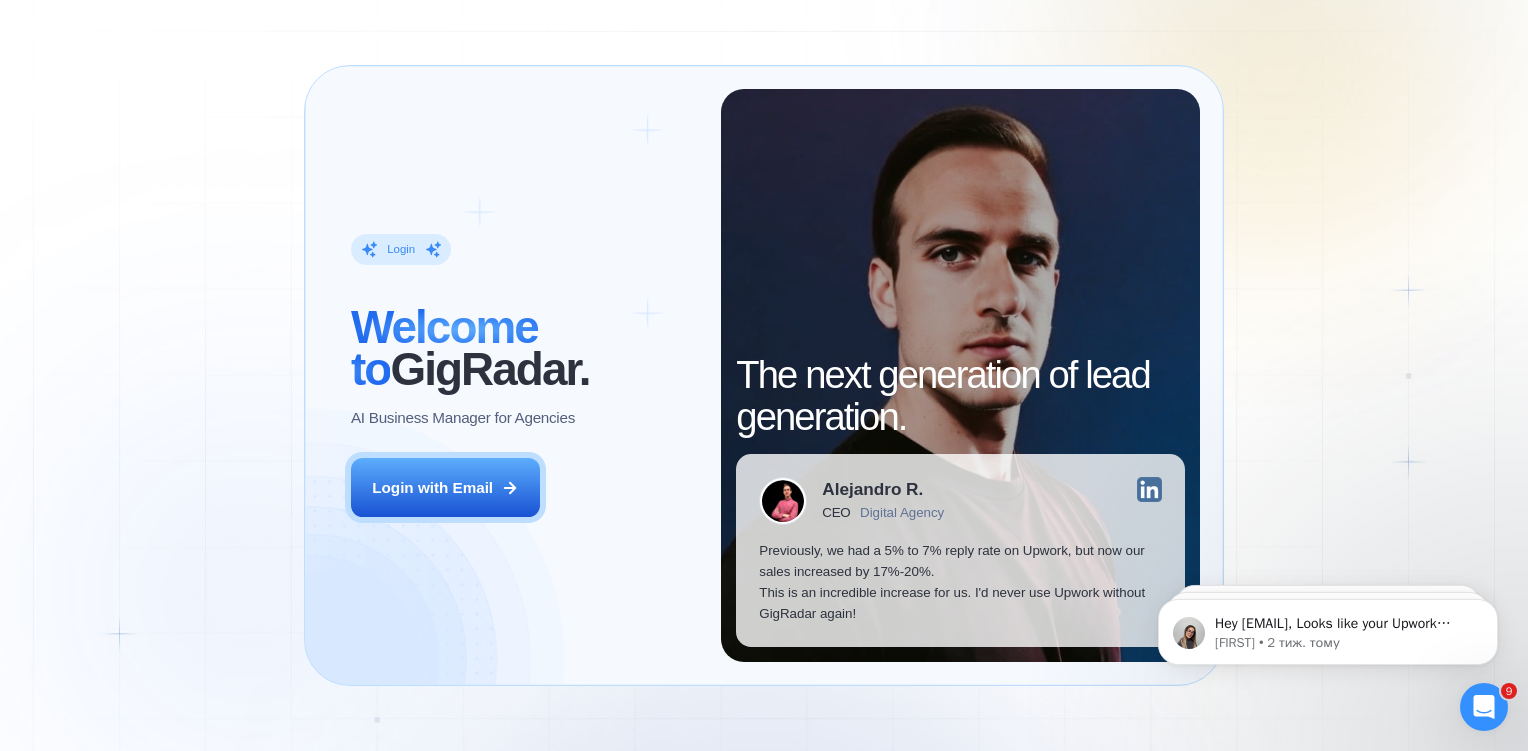 click on "Login ‍ Welcome to  GigRadar. AI Business Manager for Agencies Login with Email" at bounding box center (524, 375) 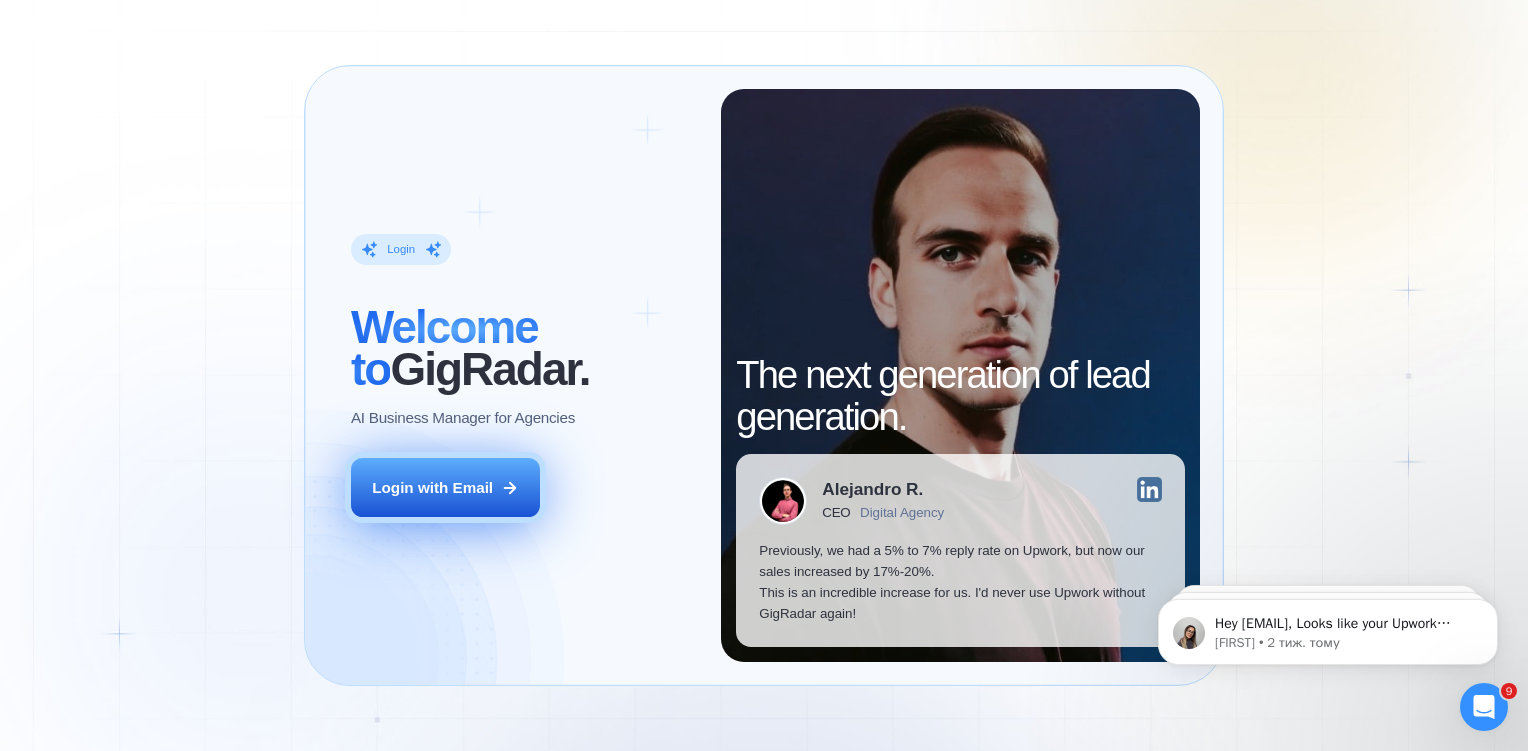 click on "Login with Email" at bounding box center (445, 487) 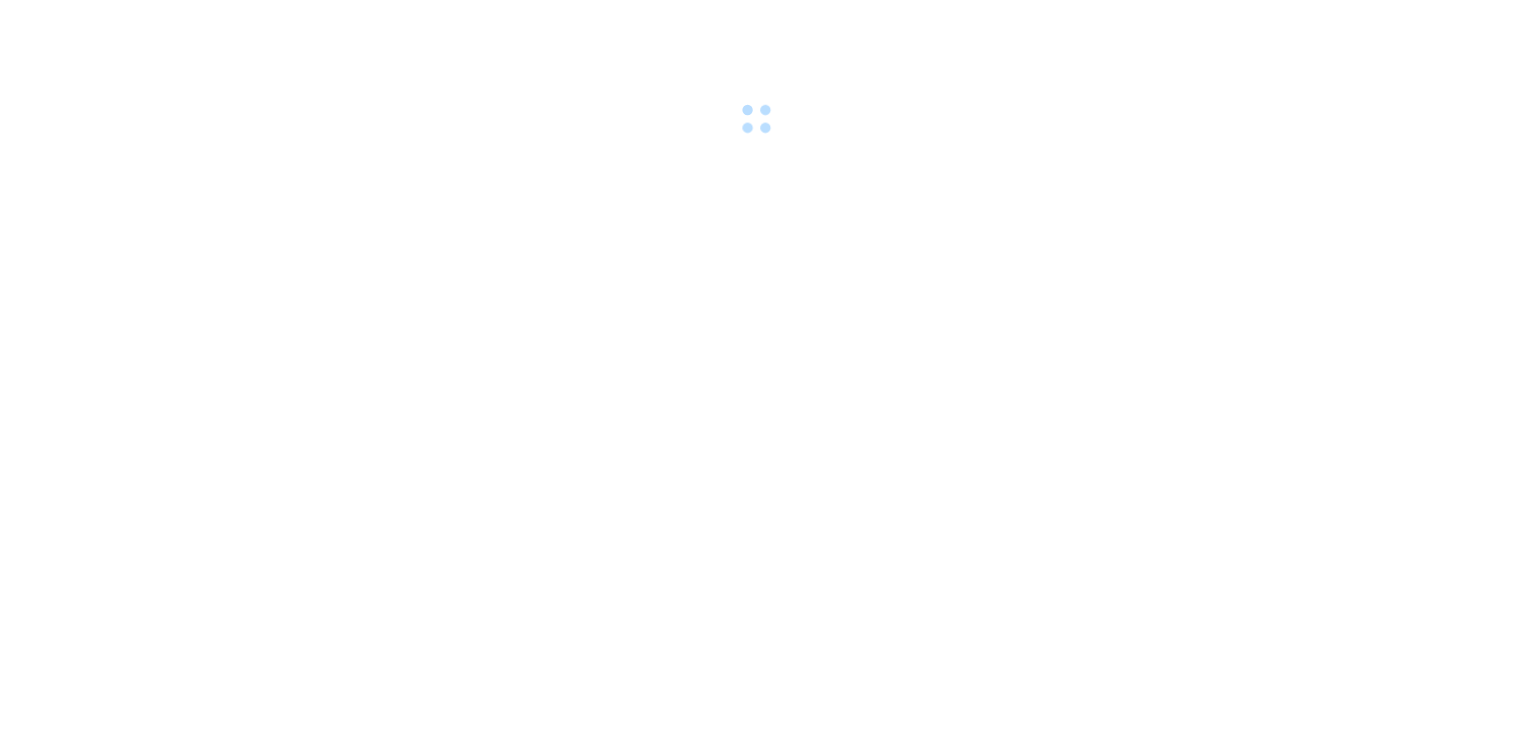 scroll, scrollTop: 0, scrollLeft: 0, axis: both 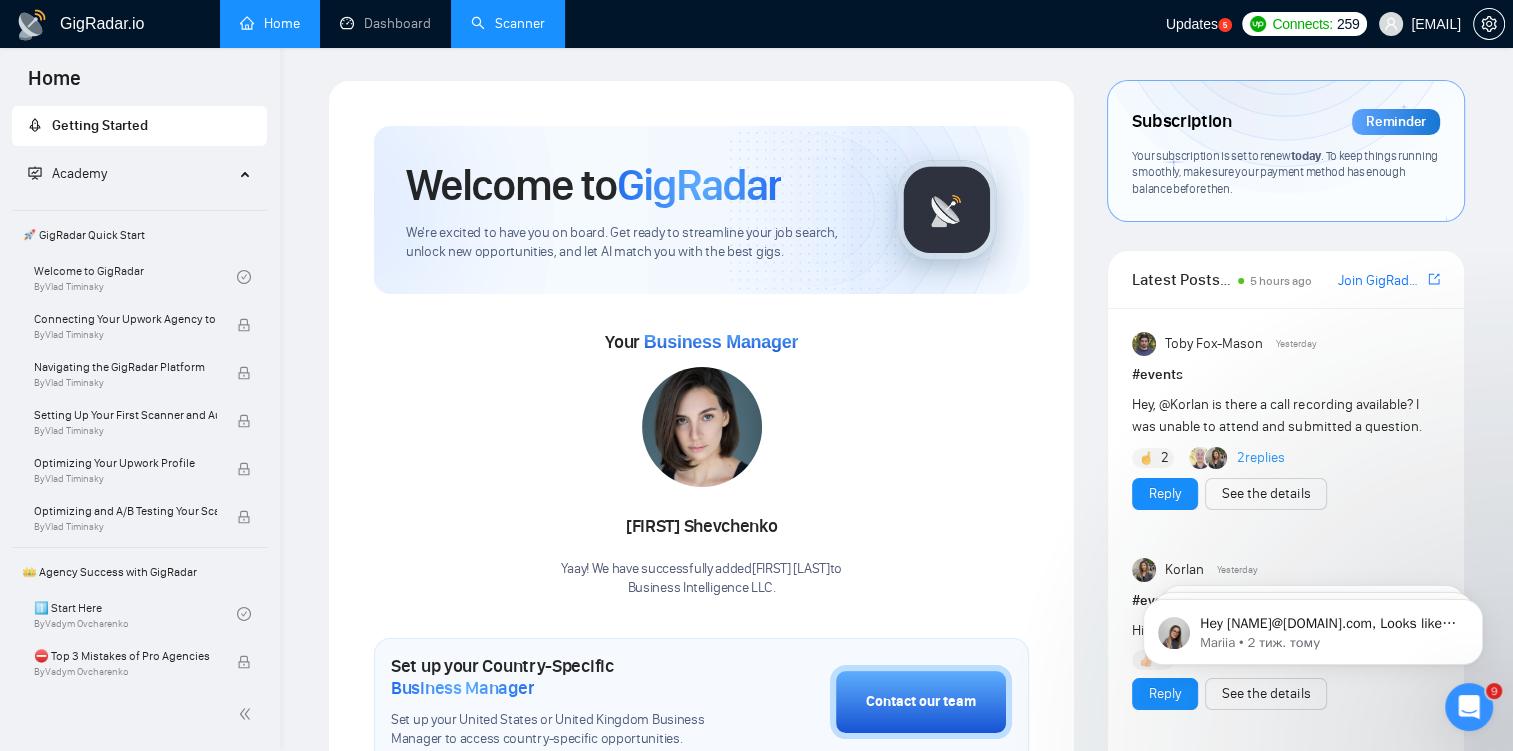 click on "Scanner" at bounding box center (508, 23) 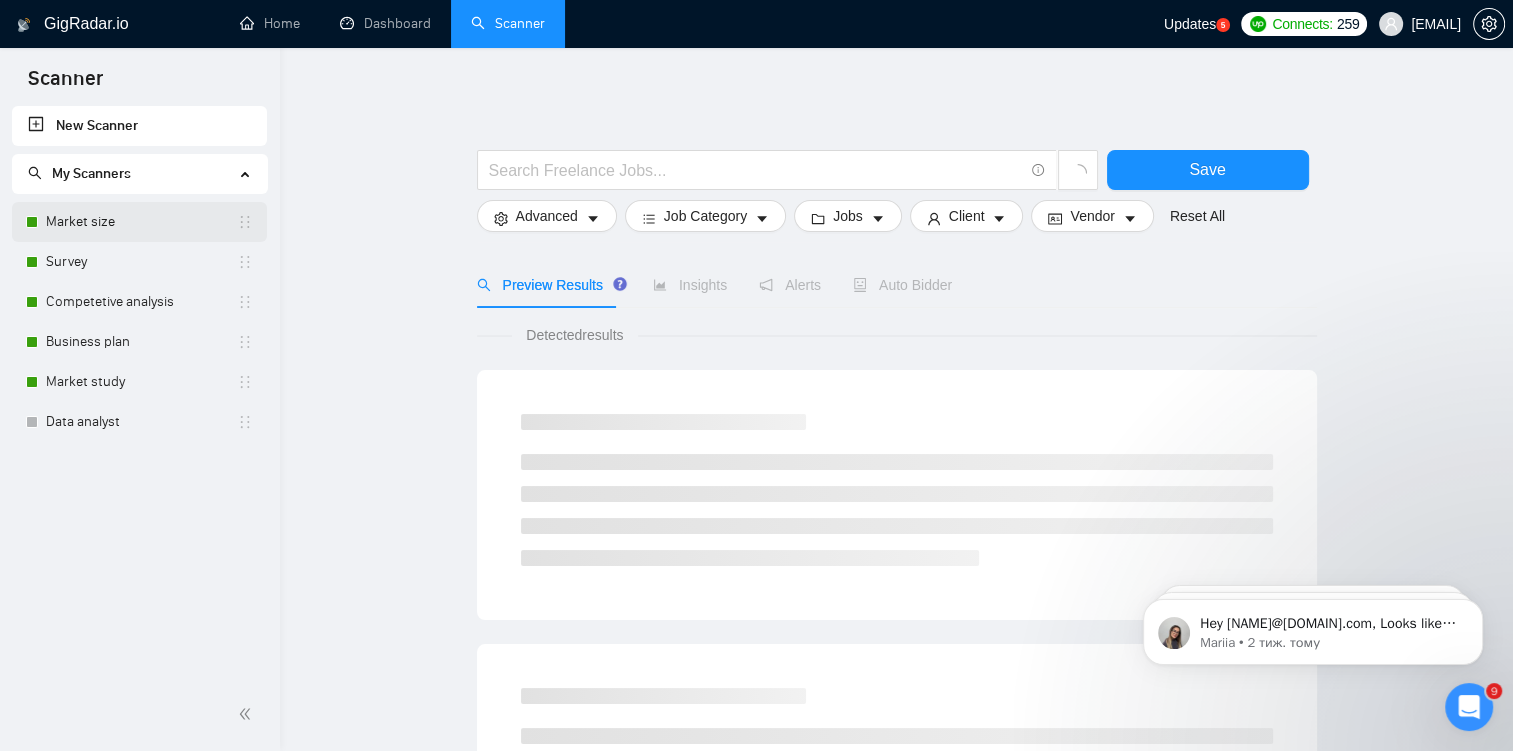 click on "Market size" at bounding box center (141, 222) 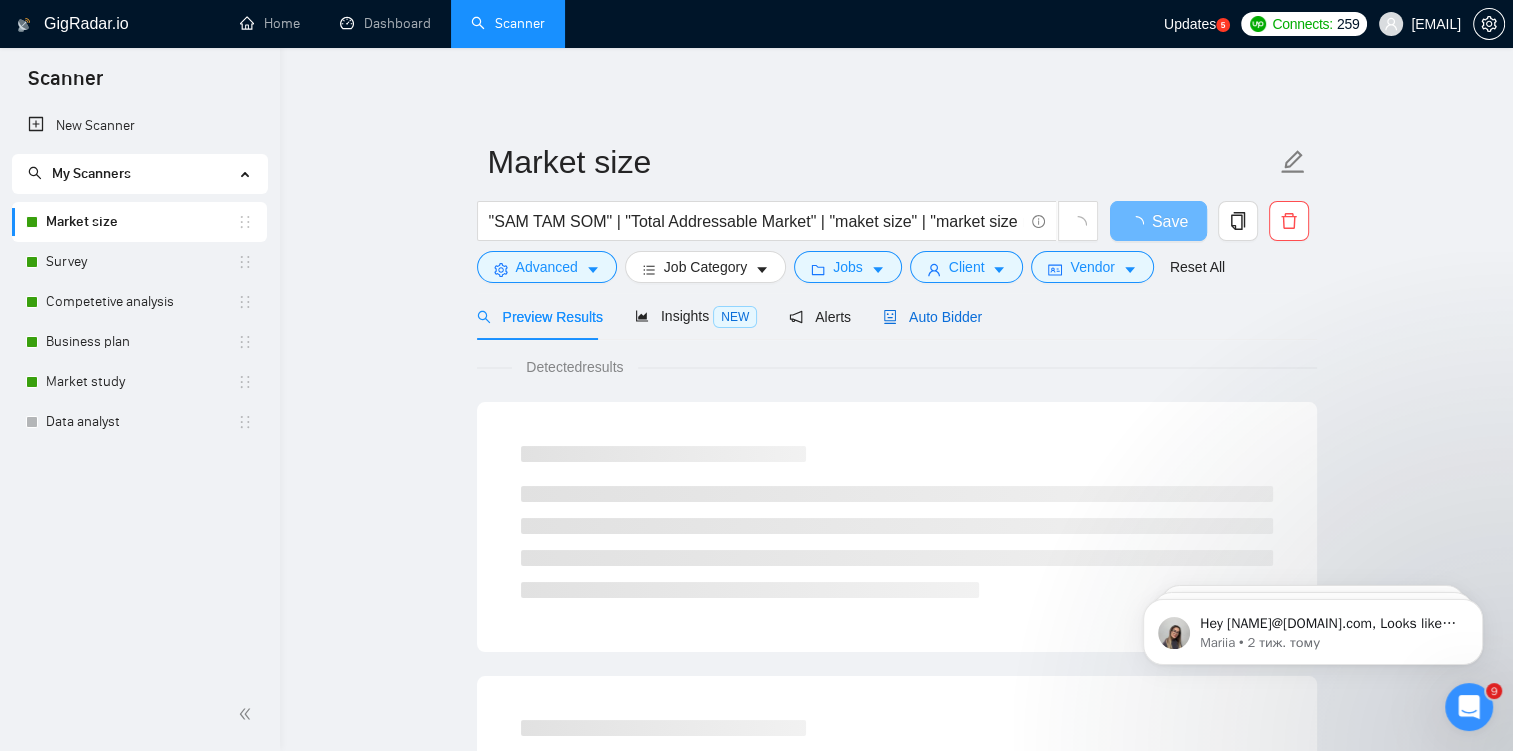 click on "Auto Bidder" at bounding box center (932, 317) 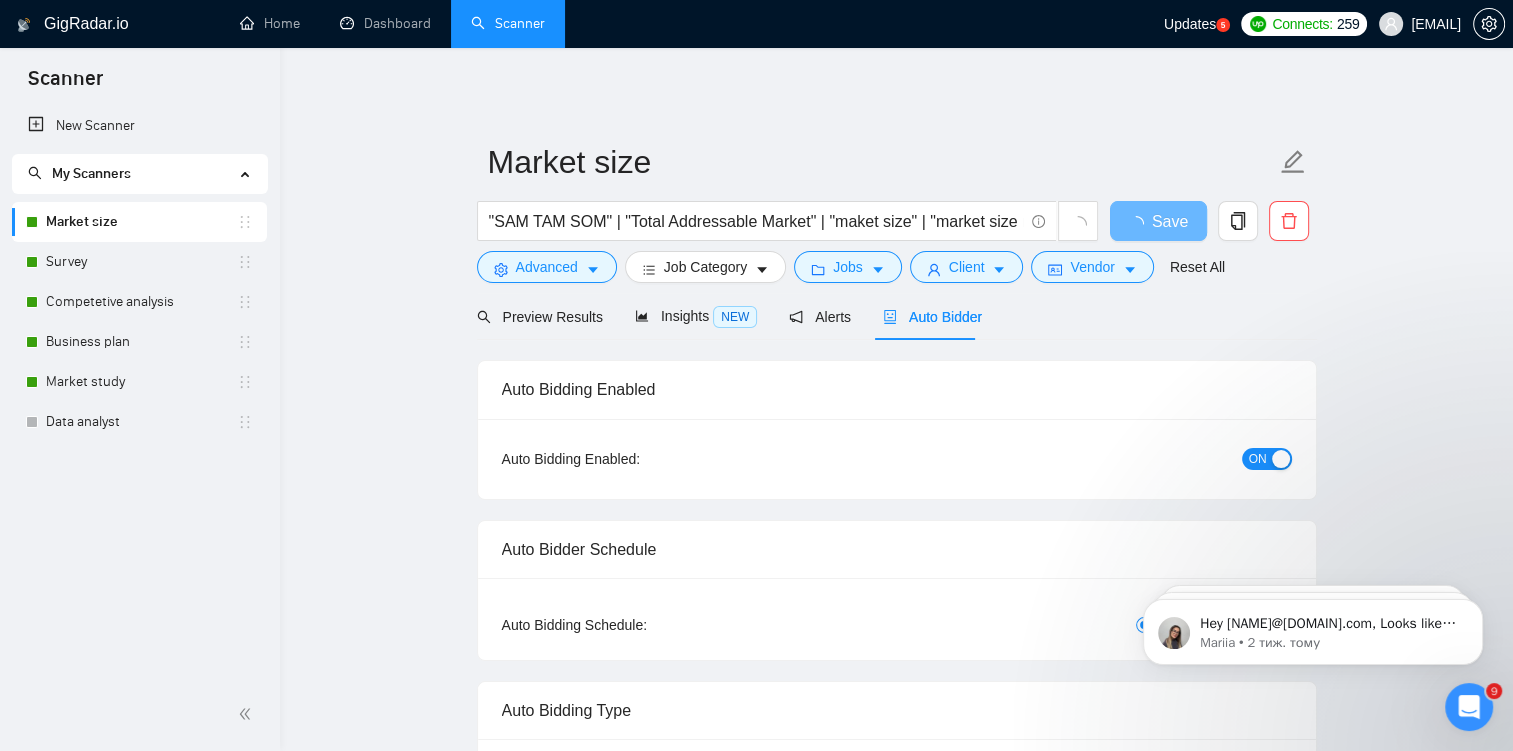 checkbox on "true" 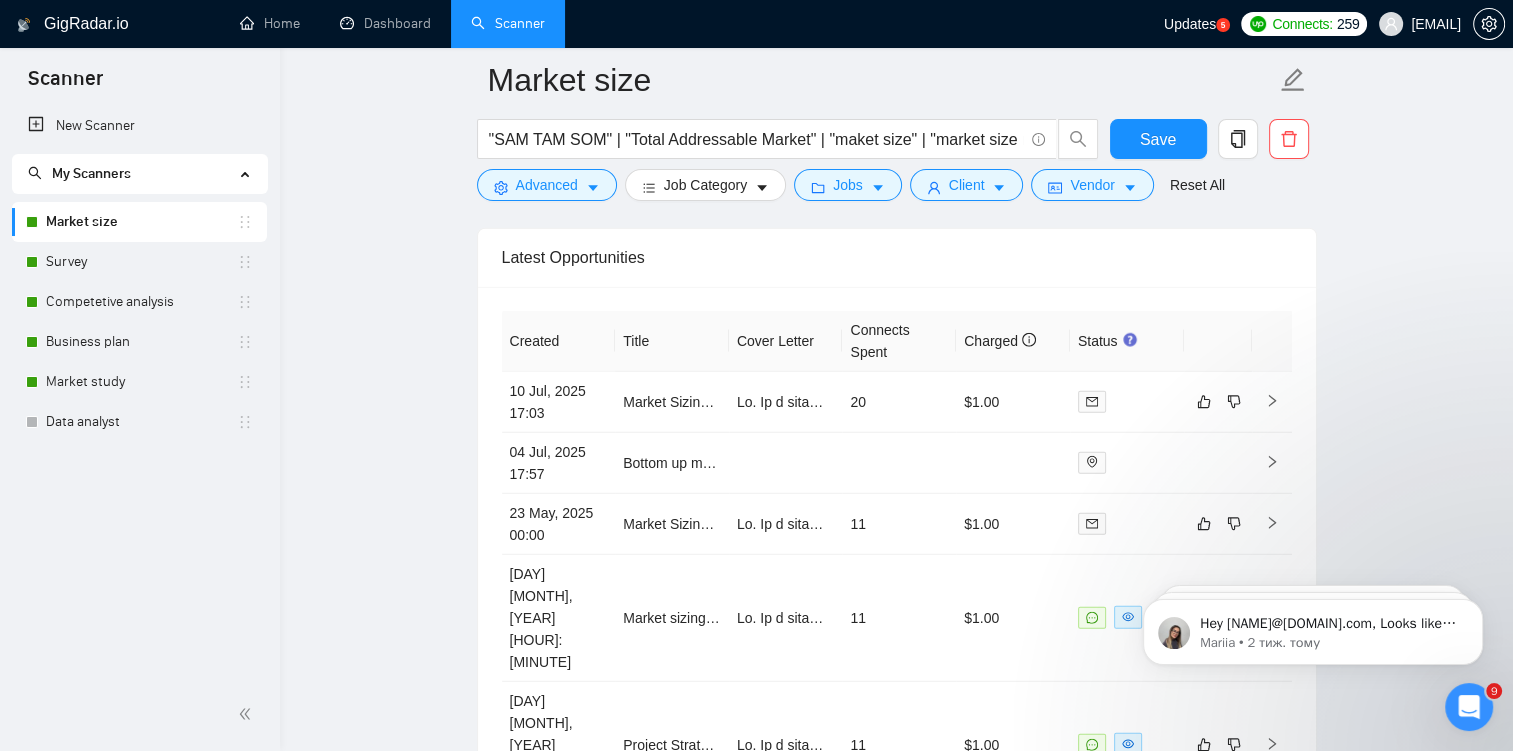scroll, scrollTop: 5216, scrollLeft: 0, axis: vertical 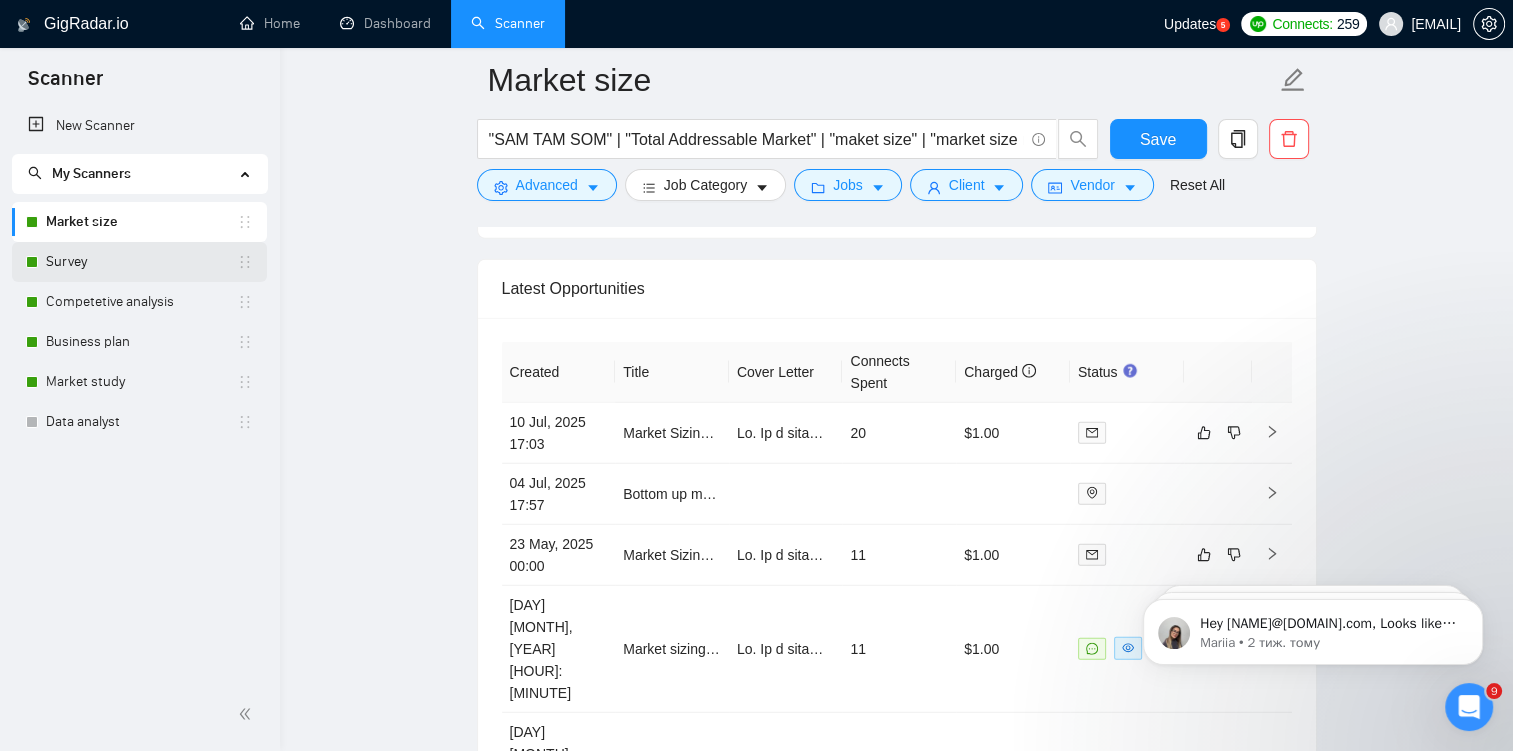 click on "Survey" at bounding box center [141, 262] 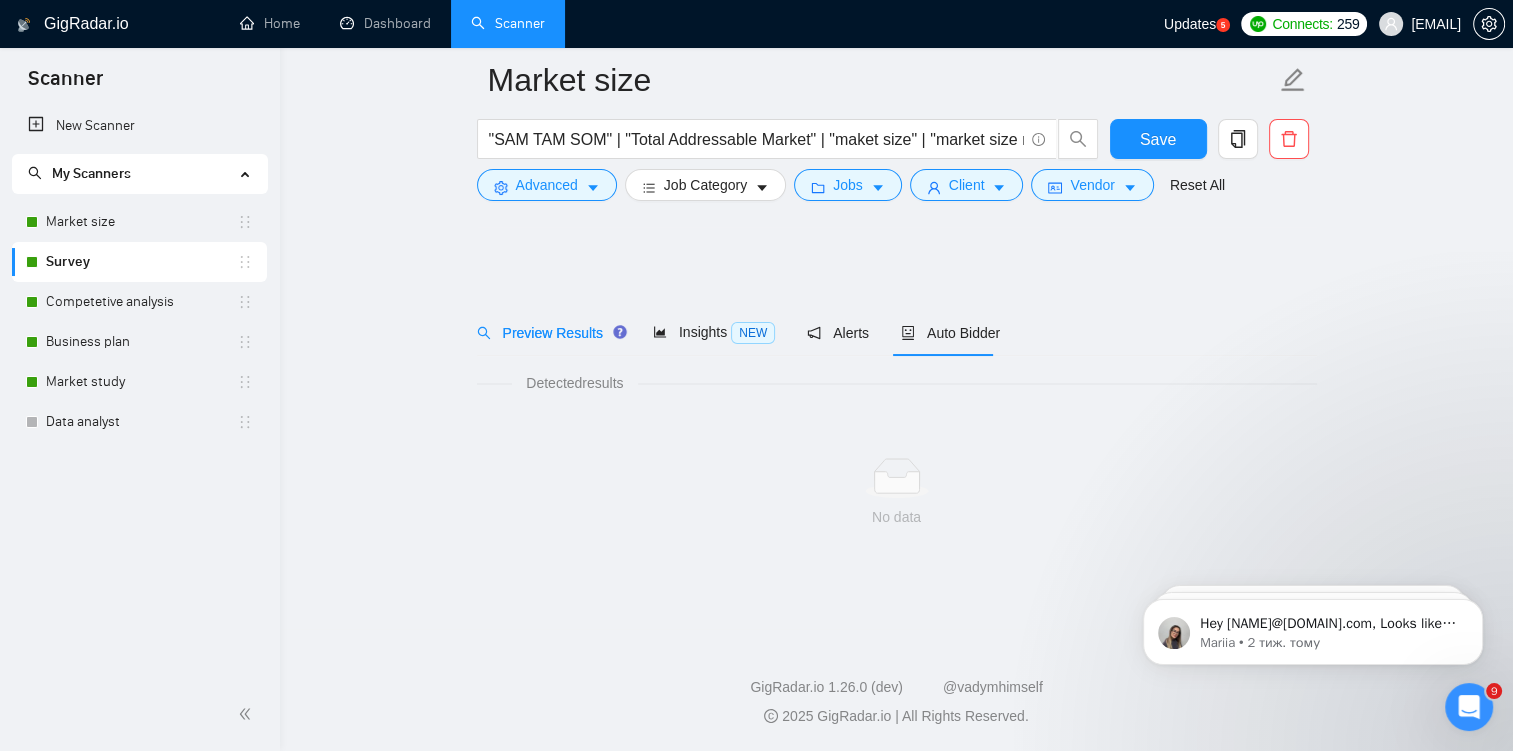 scroll, scrollTop: 0, scrollLeft: 0, axis: both 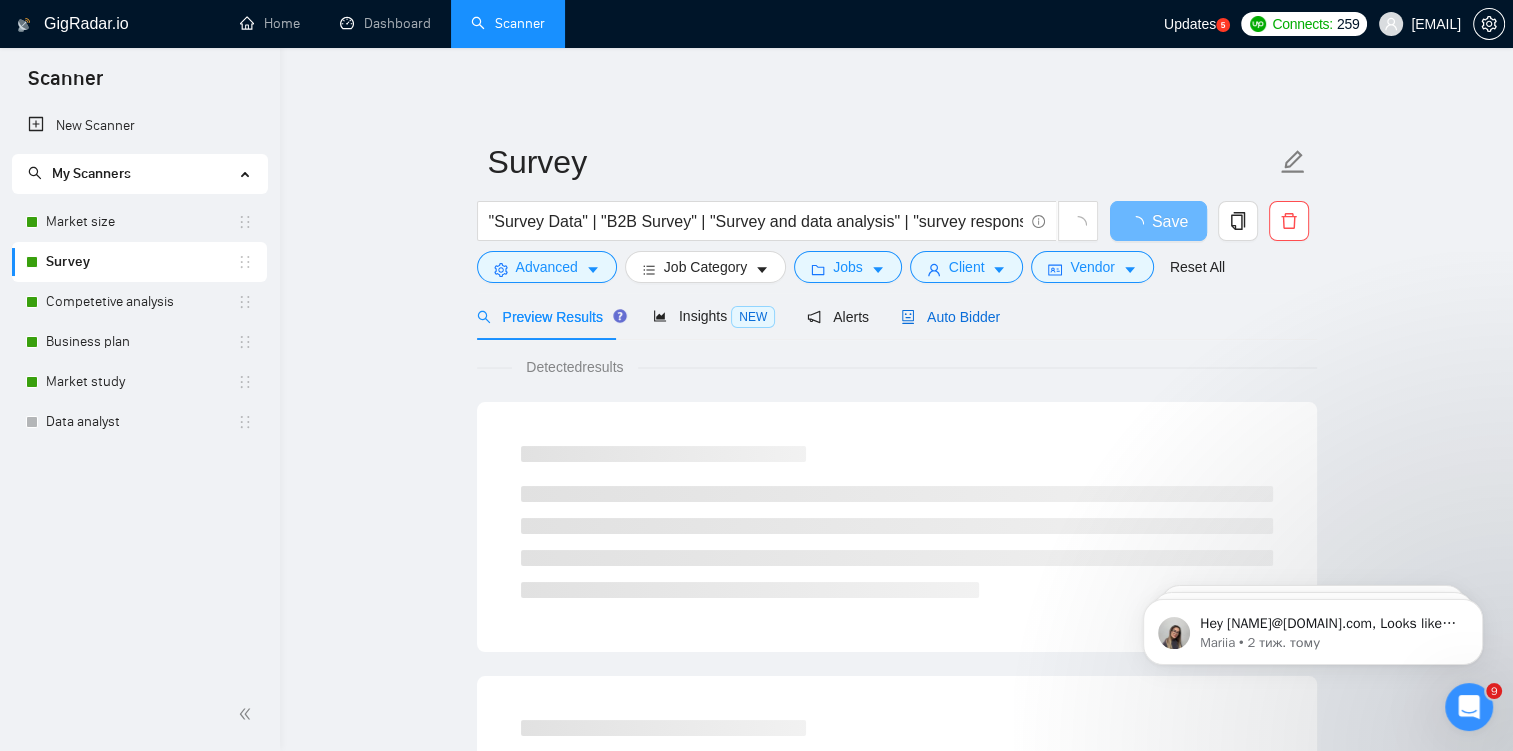 click on "Auto Bidder" at bounding box center (950, 317) 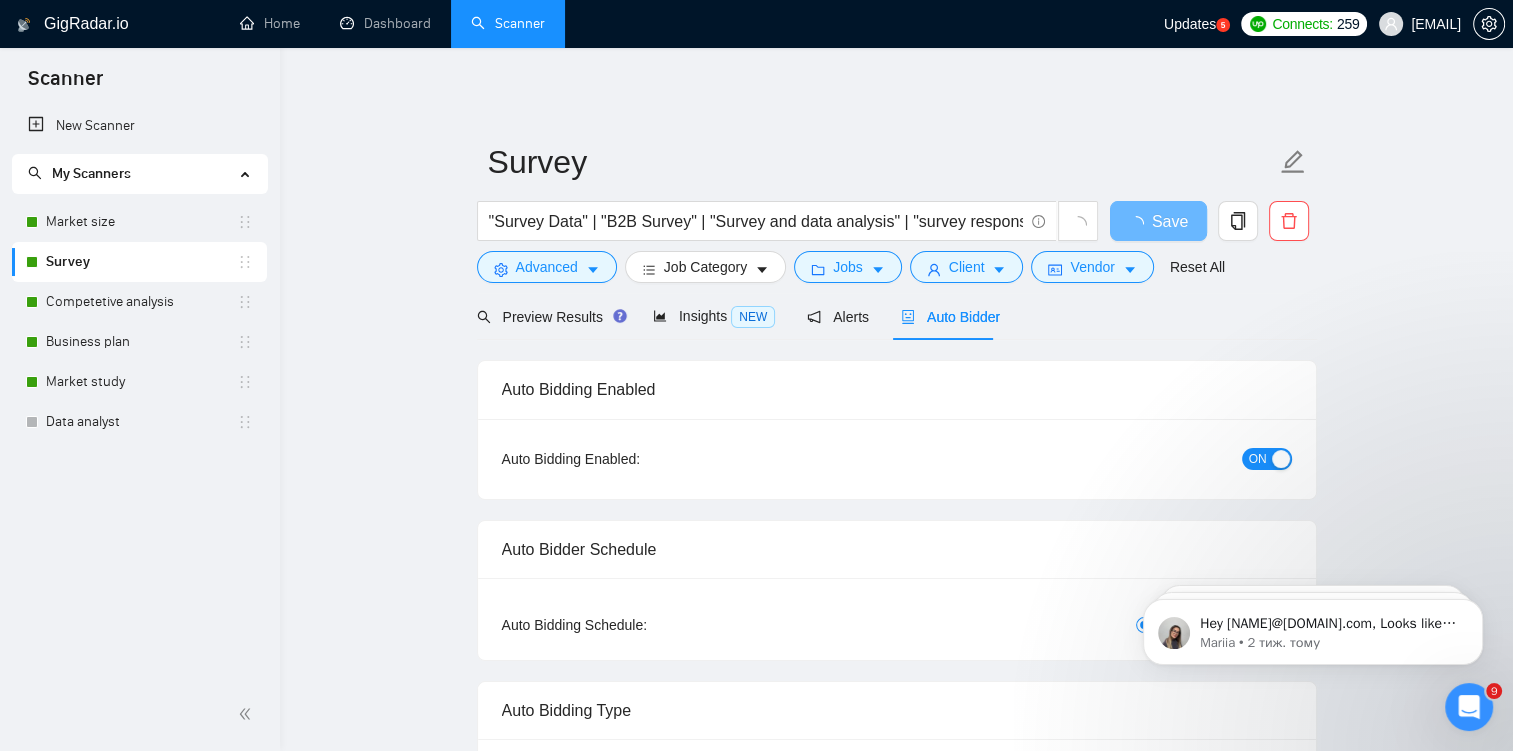 type 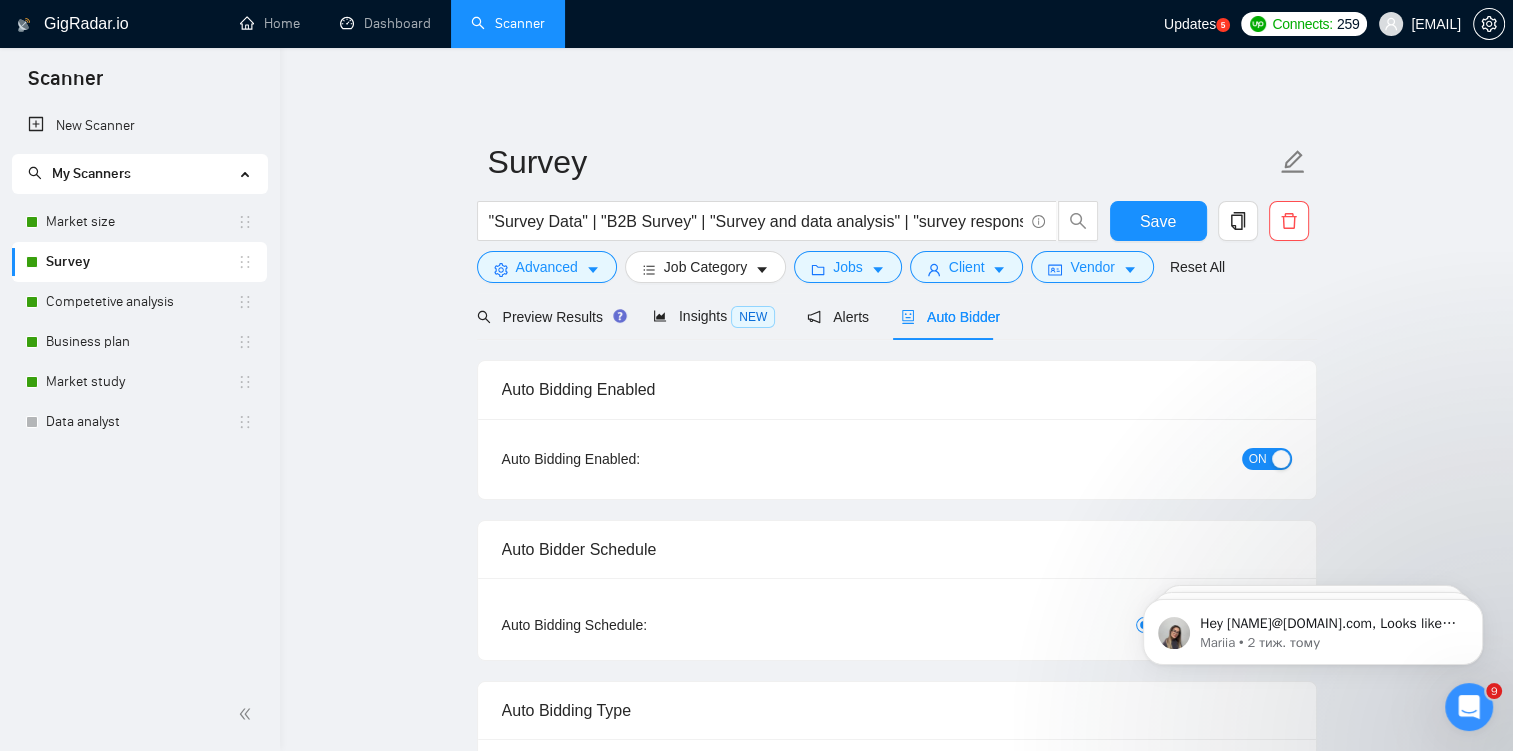 click on "Survey "Survey Data" | "B2B Survey" | "Survey and data analysis" | "survey responses" | "User Research" | "Survey Monkey" | "Chohort Analysis " | "Customer Persona Creation" | "salary survey" | "Survey Analyst" | "Quantitative research" | "Survey Creator" | "User Perception" | "Survey Engineer" | "Research on Attitudes" | "survey analysis" | "survey data analysis" | "survey conduction" | "Survey Builder" | "Survey Data Analysis" | "customer survey" | "online survey analysis" | "Online Survey Specialist" | "Quantitative Researcher" | "Quantitative Research" | "Employee Survey" | "Primary Research Analysis" | "Primary Research" | "Survey Creation" | "Online Survey Creation" | "Online Survey Analysis" | "Customer insights" | "Survey Design" Save Advanced   Job Category   Jobs   Client   Vendor   Reset All Preview Results Insights NEW Alerts Auto Bidder Auto Bidding Enabled Auto Bidding Enabled: ON Auto Bidder Schedule Auto Bidding Type: Automated (recommended) Semi-automated Auto Bidding Schedule: 24/7 Custom ):" at bounding box center [896, 3144] 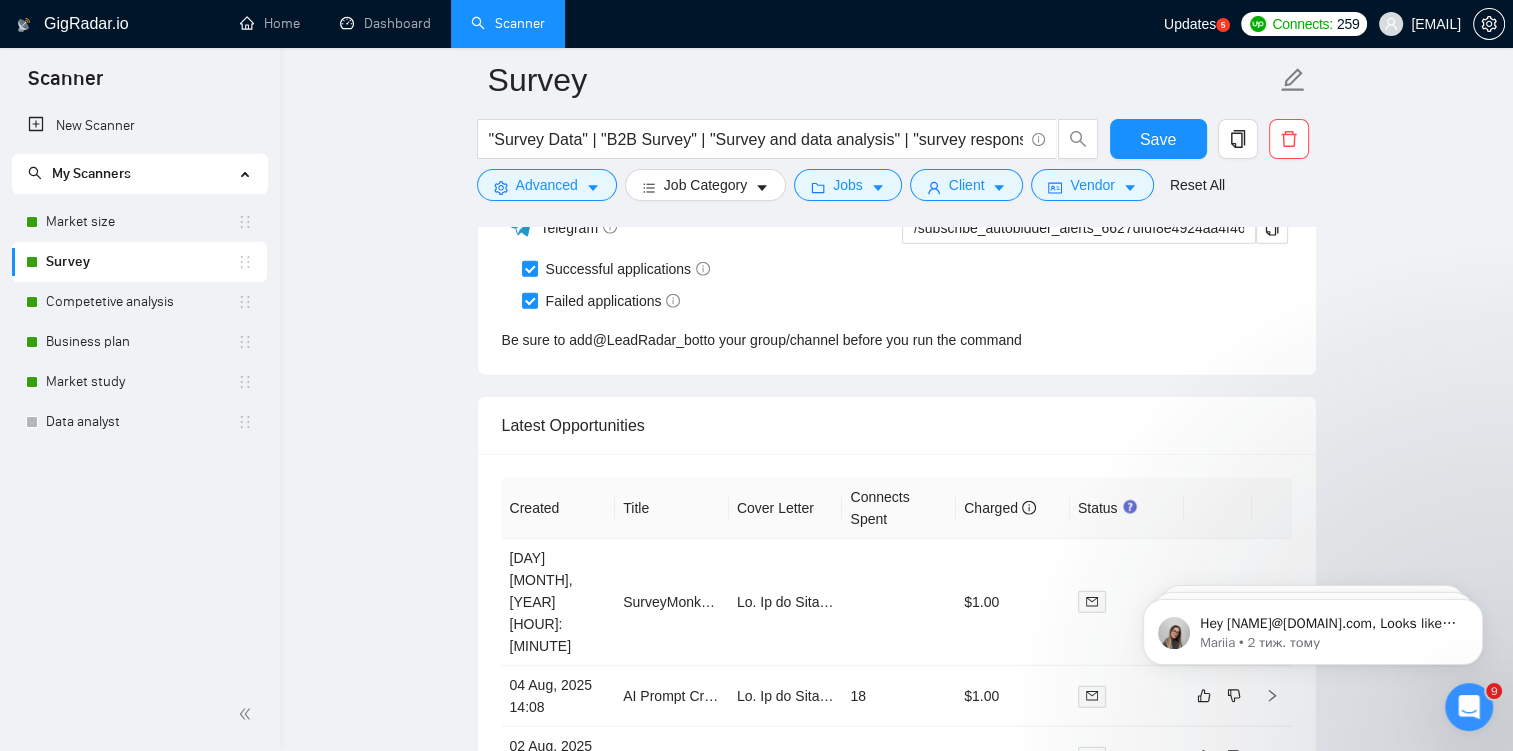 scroll, scrollTop: 5003, scrollLeft: 0, axis: vertical 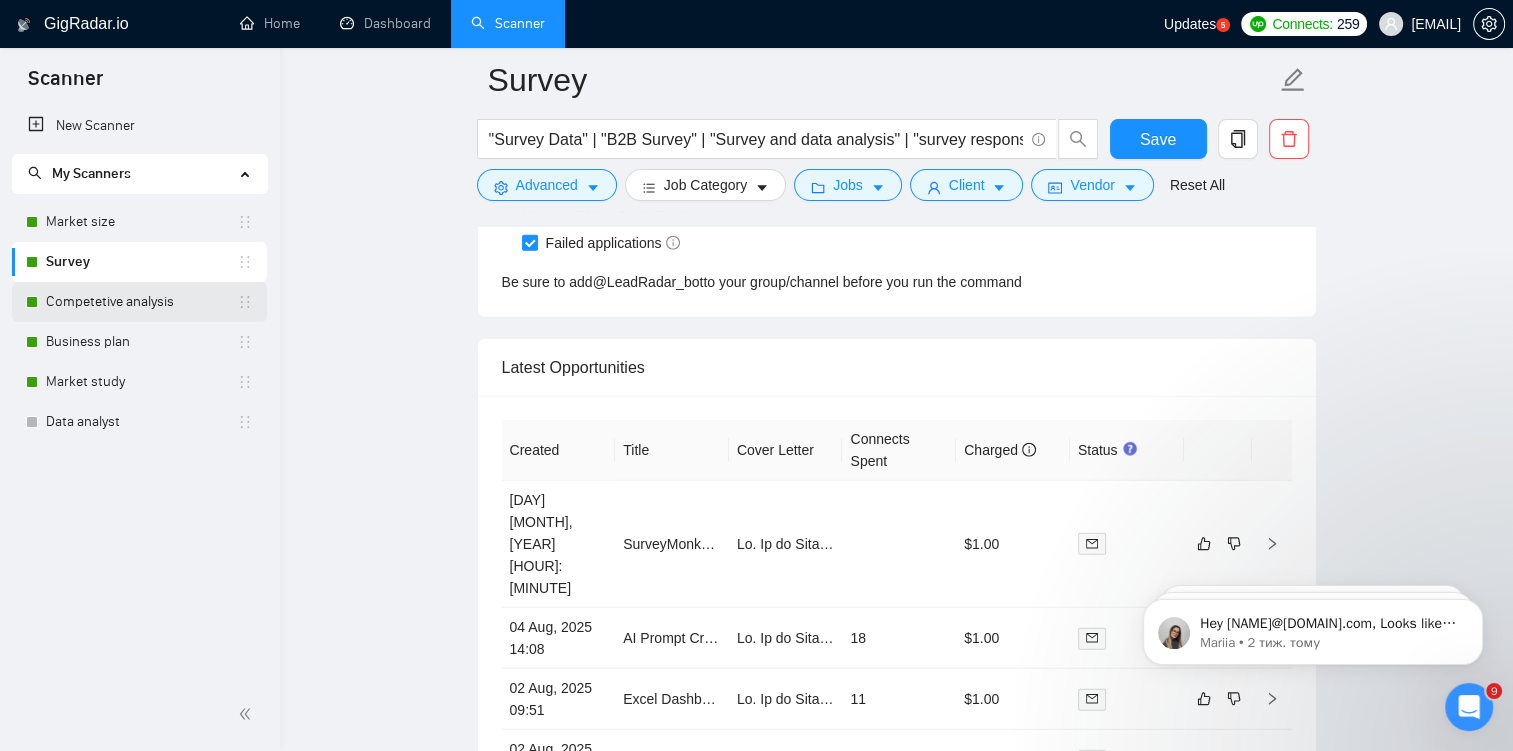 click on "Competetive analysis" at bounding box center [141, 302] 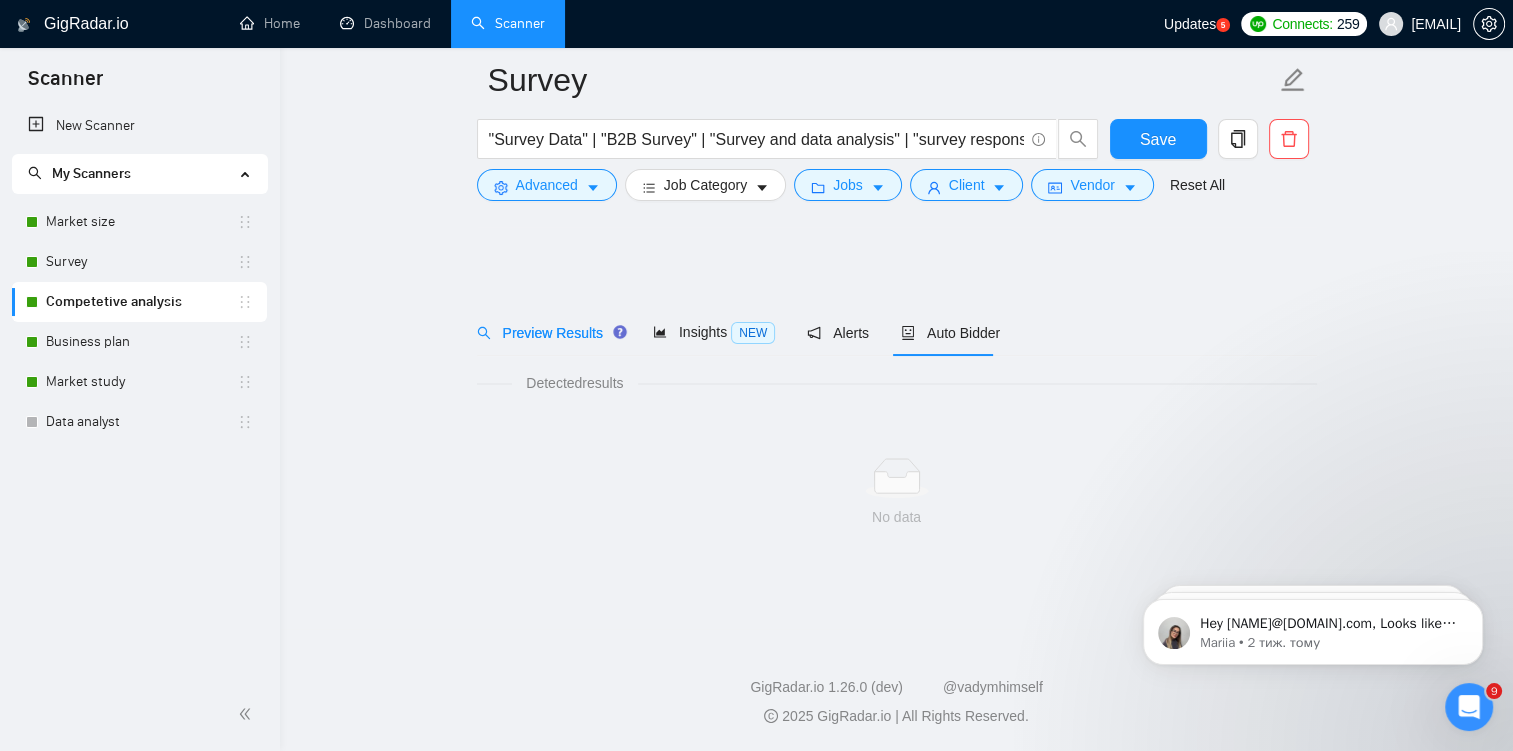 scroll, scrollTop: 0, scrollLeft: 0, axis: both 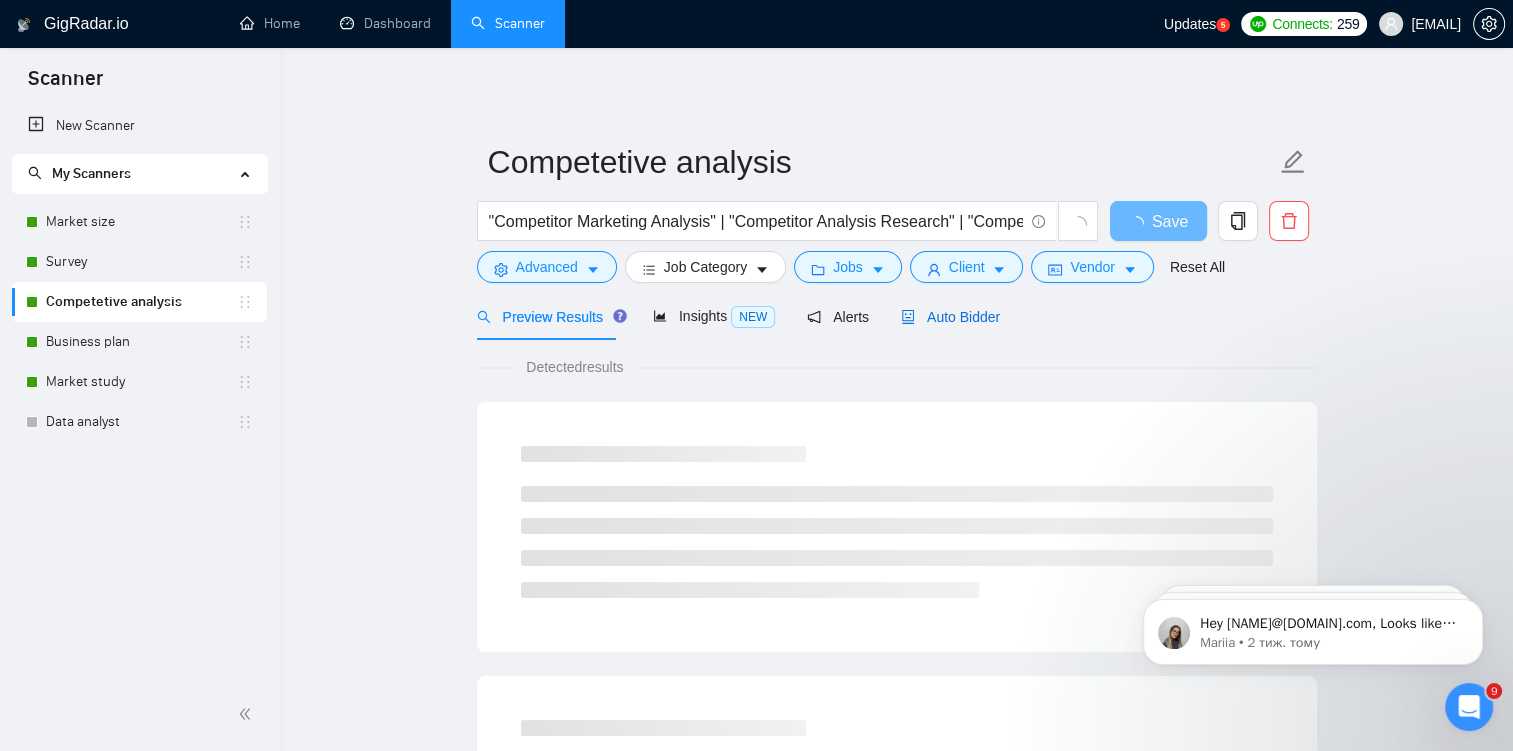 click on "Auto Bidder" at bounding box center [950, 317] 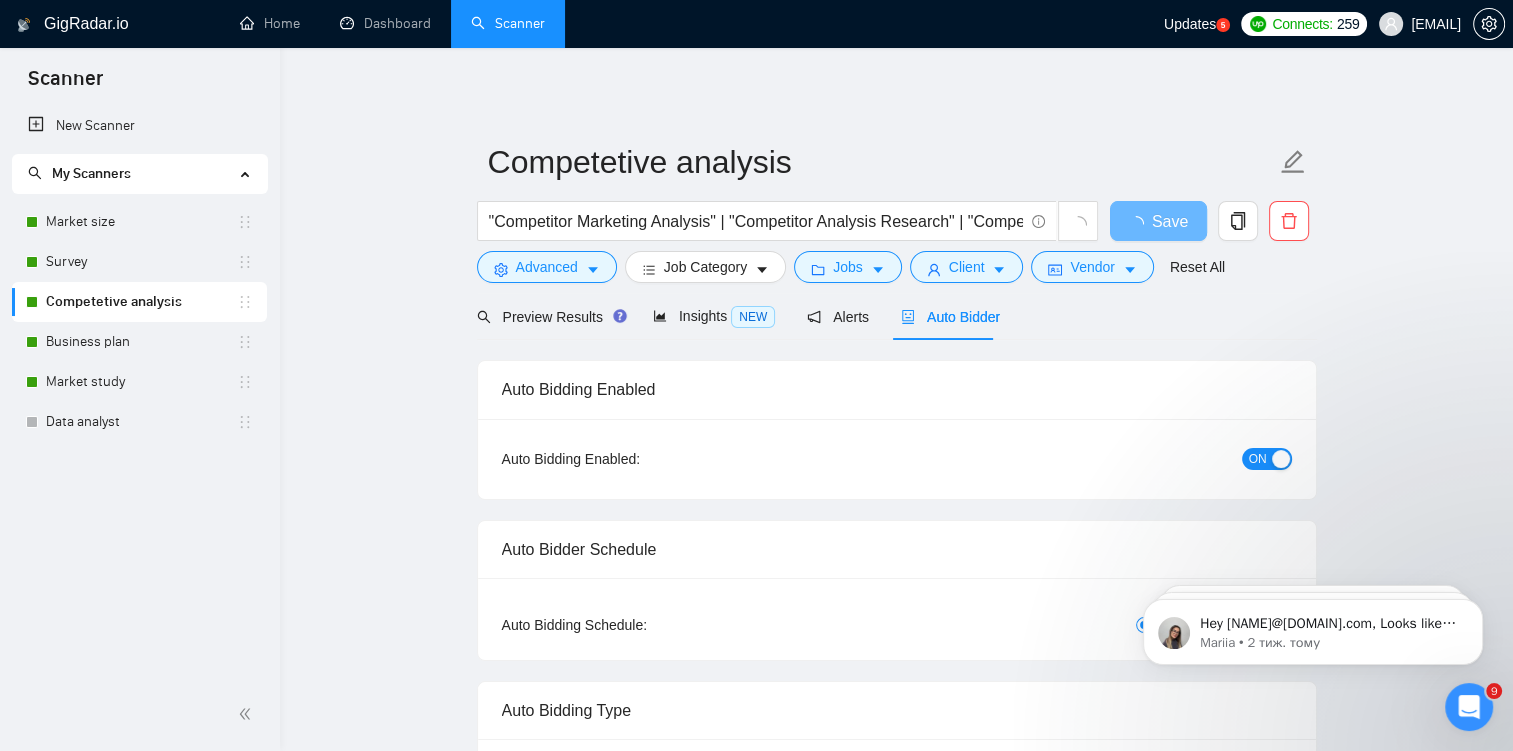 checkbox on "true" 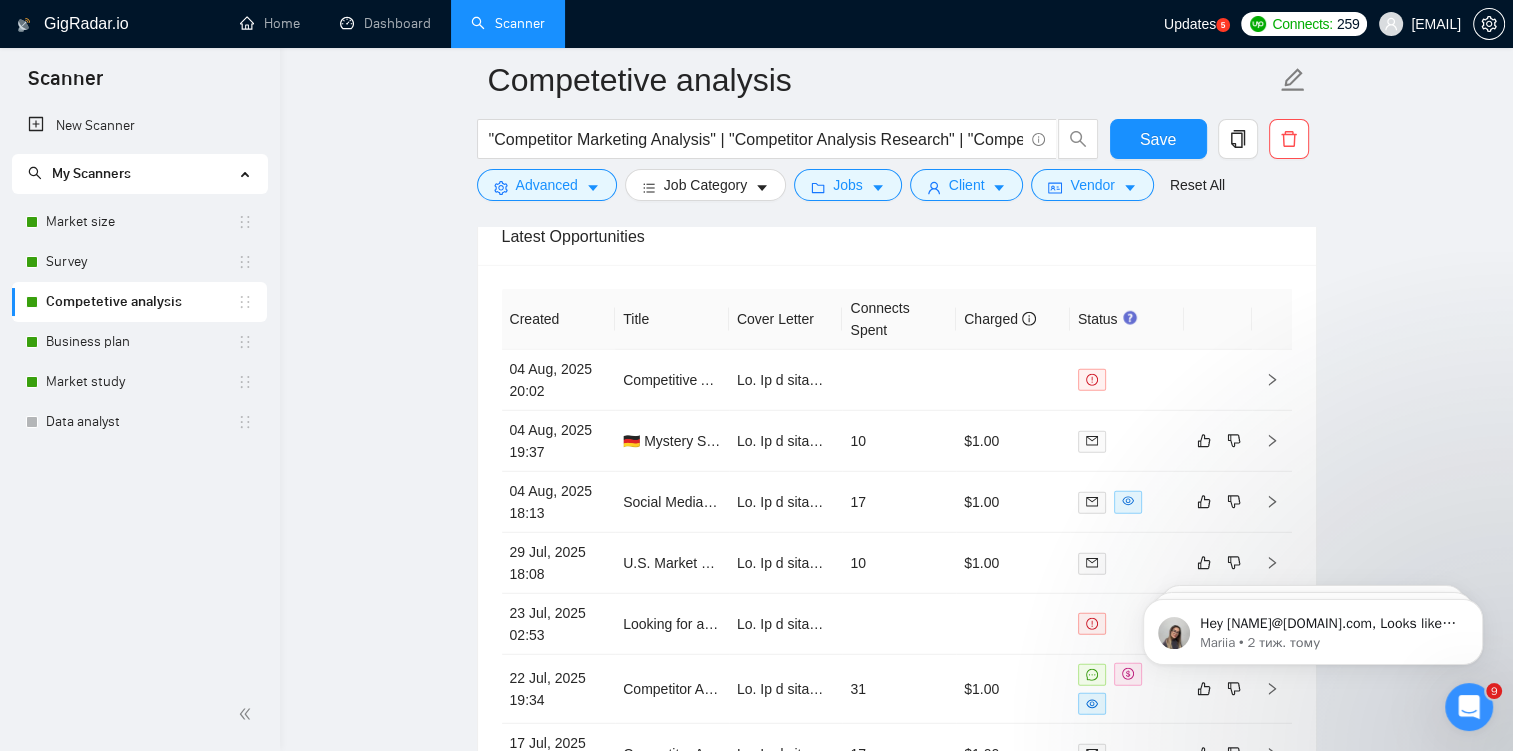 scroll, scrollTop: 5279, scrollLeft: 0, axis: vertical 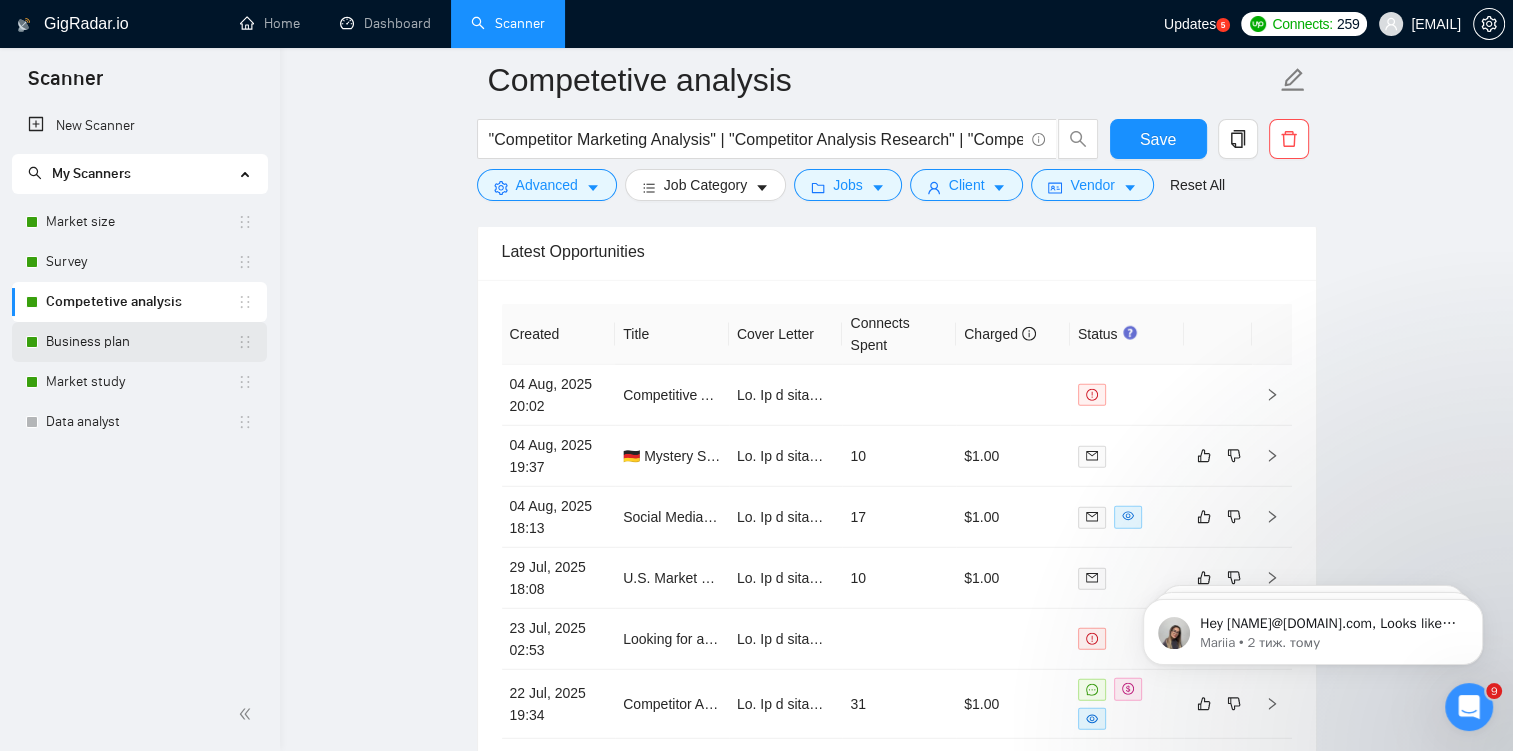 click on "Business plan" at bounding box center (141, 342) 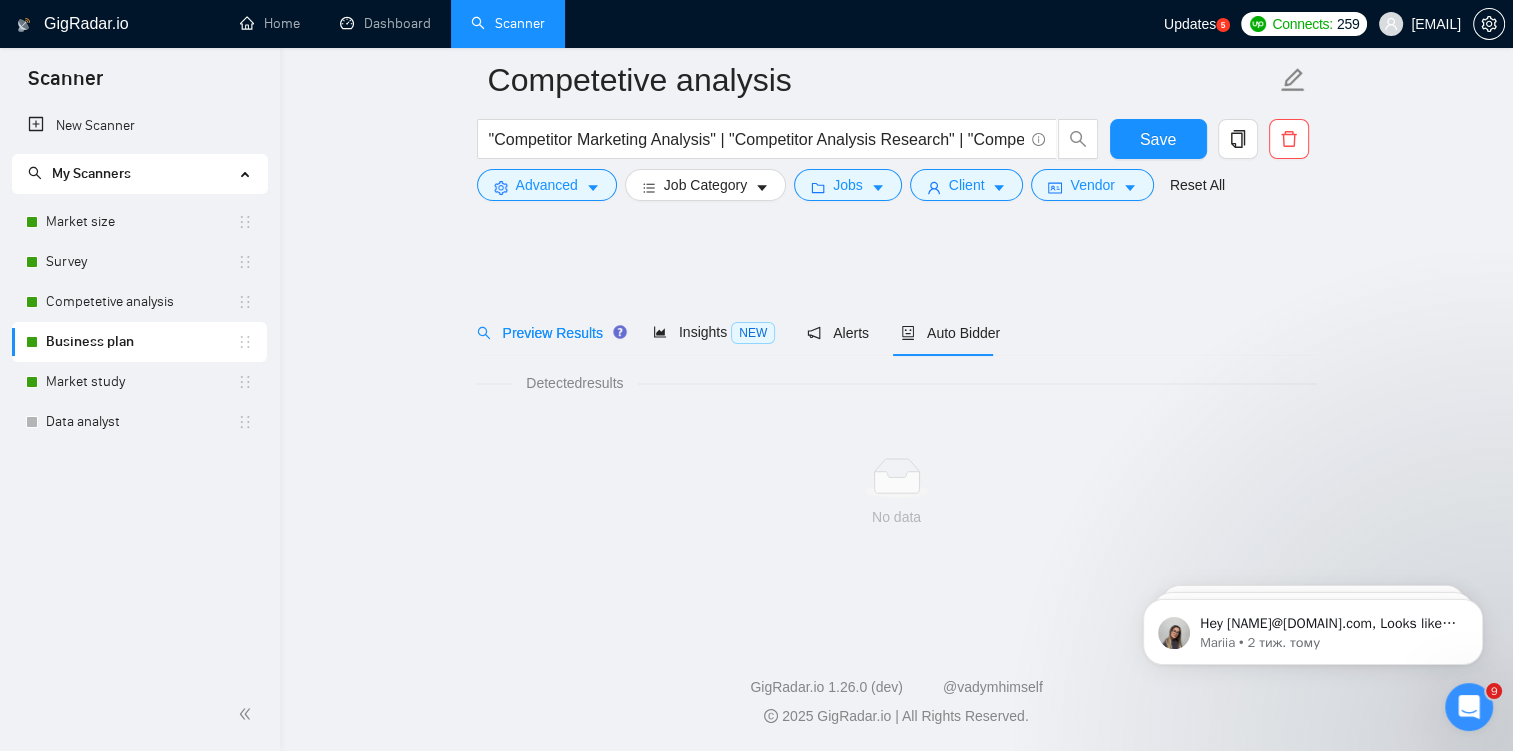 scroll, scrollTop: 0, scrollLeft: 0, axis: both 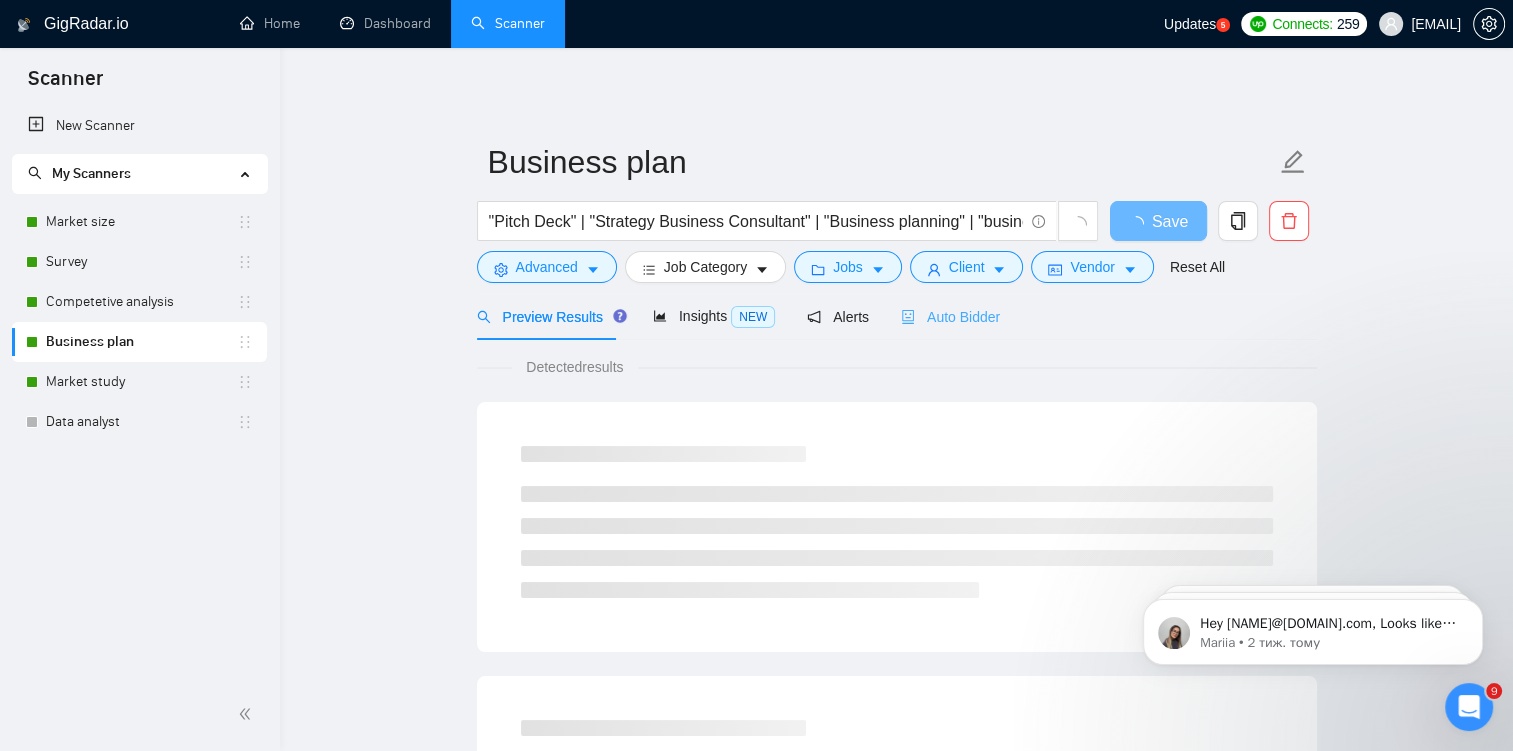 click on "Auto Bidder" at bounding box center (950, 316) 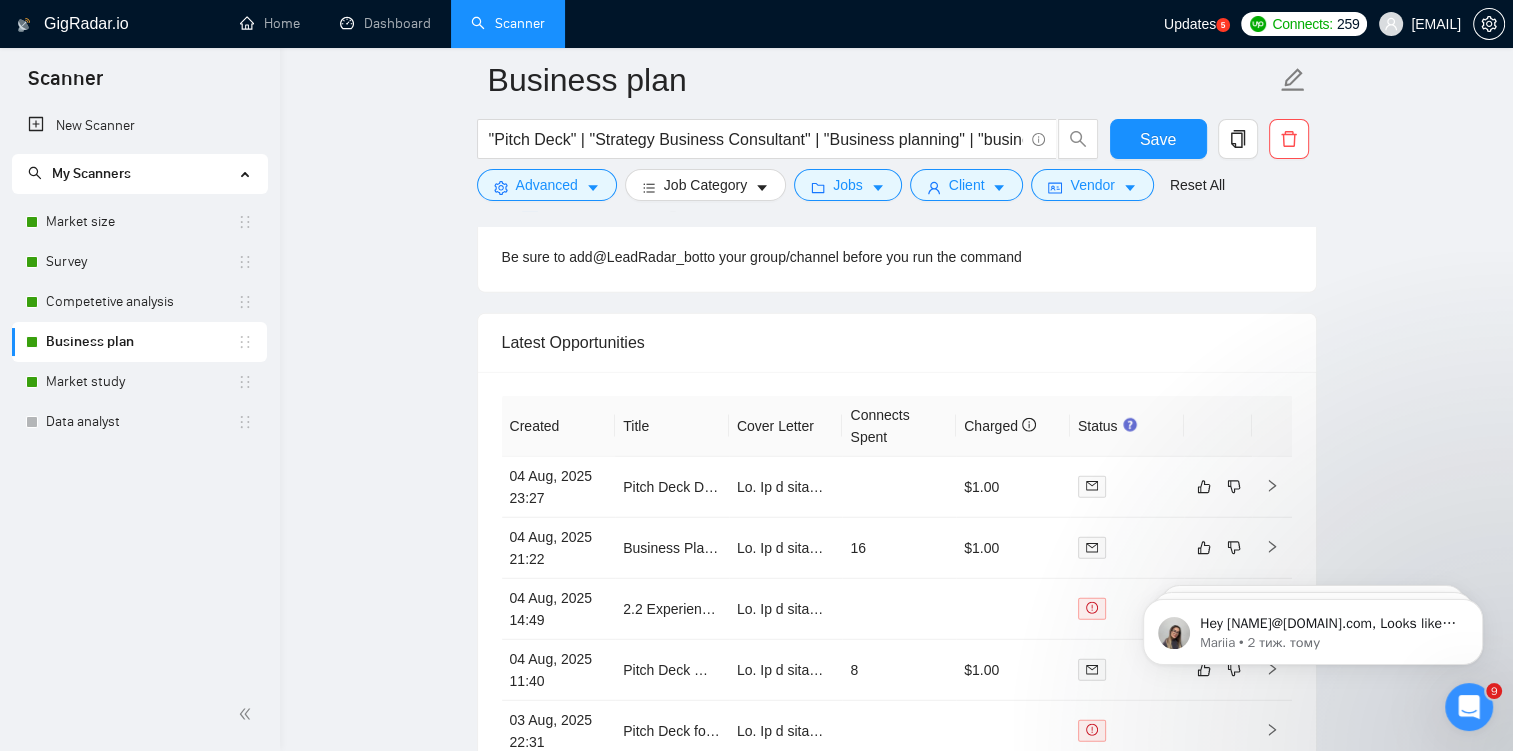 scroll, scrollTop: 5172, scrollLeft: 0, axis: vertical 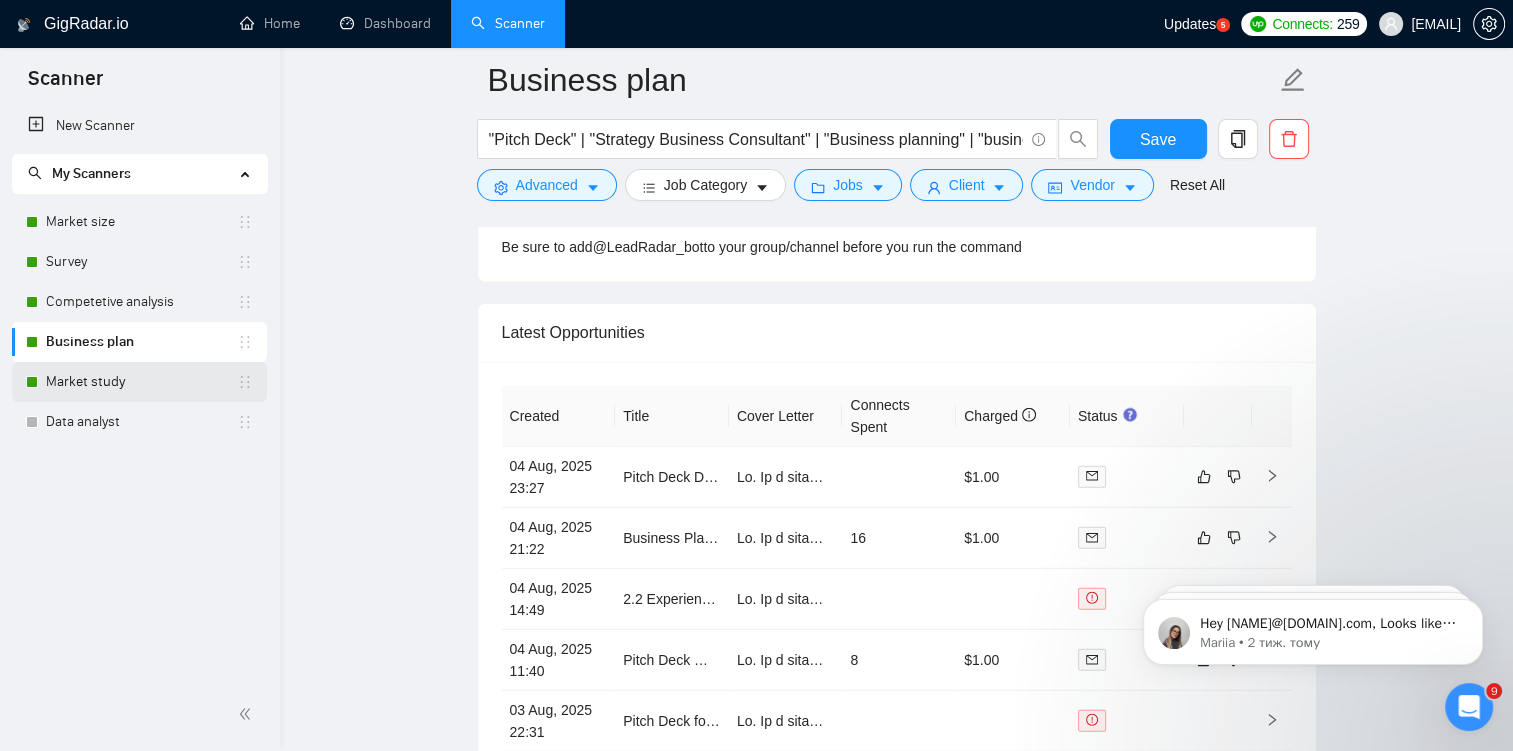 click on "Market study" at bounding box center (141, 382) 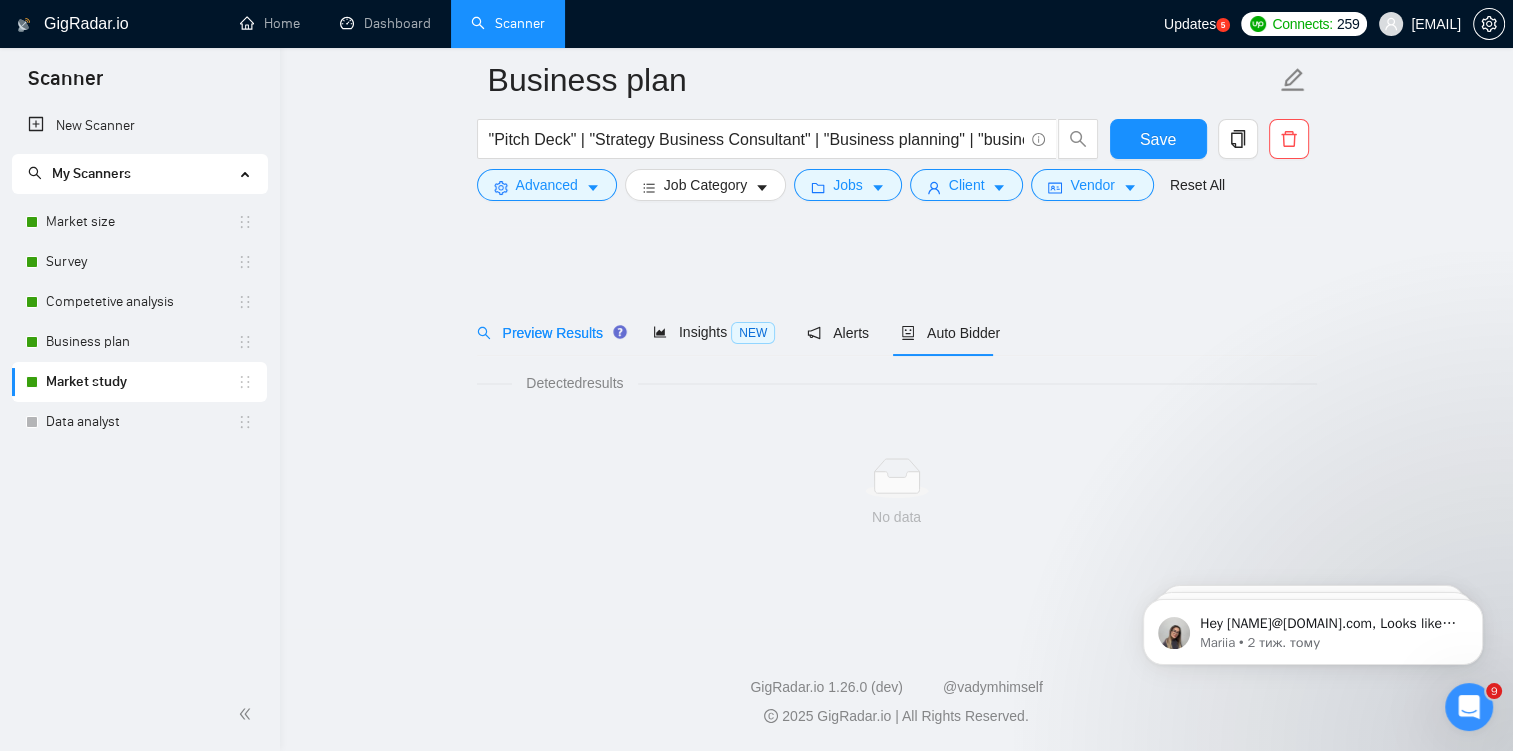 scroll, scrollTop: 0, scrollLeft: 0, axis: both 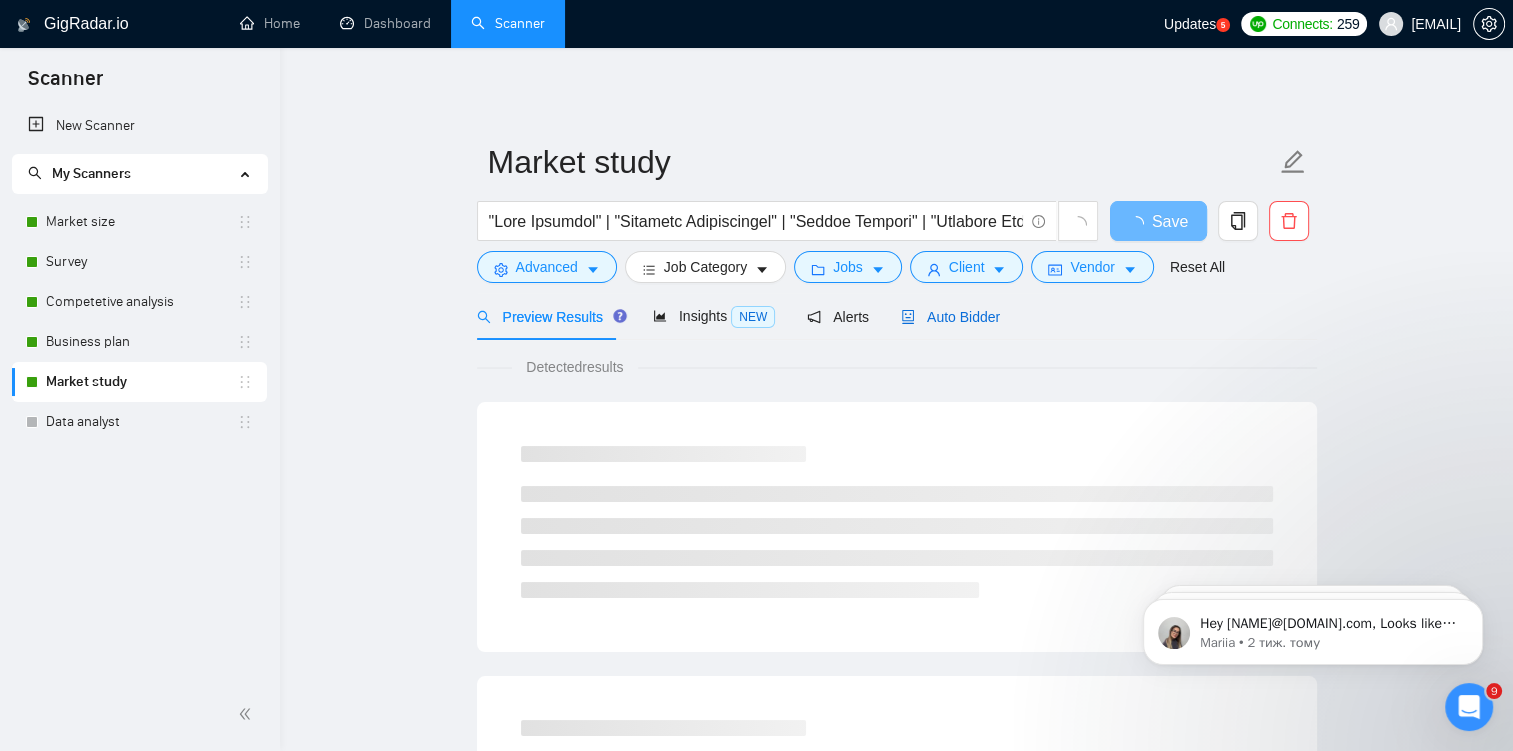 click 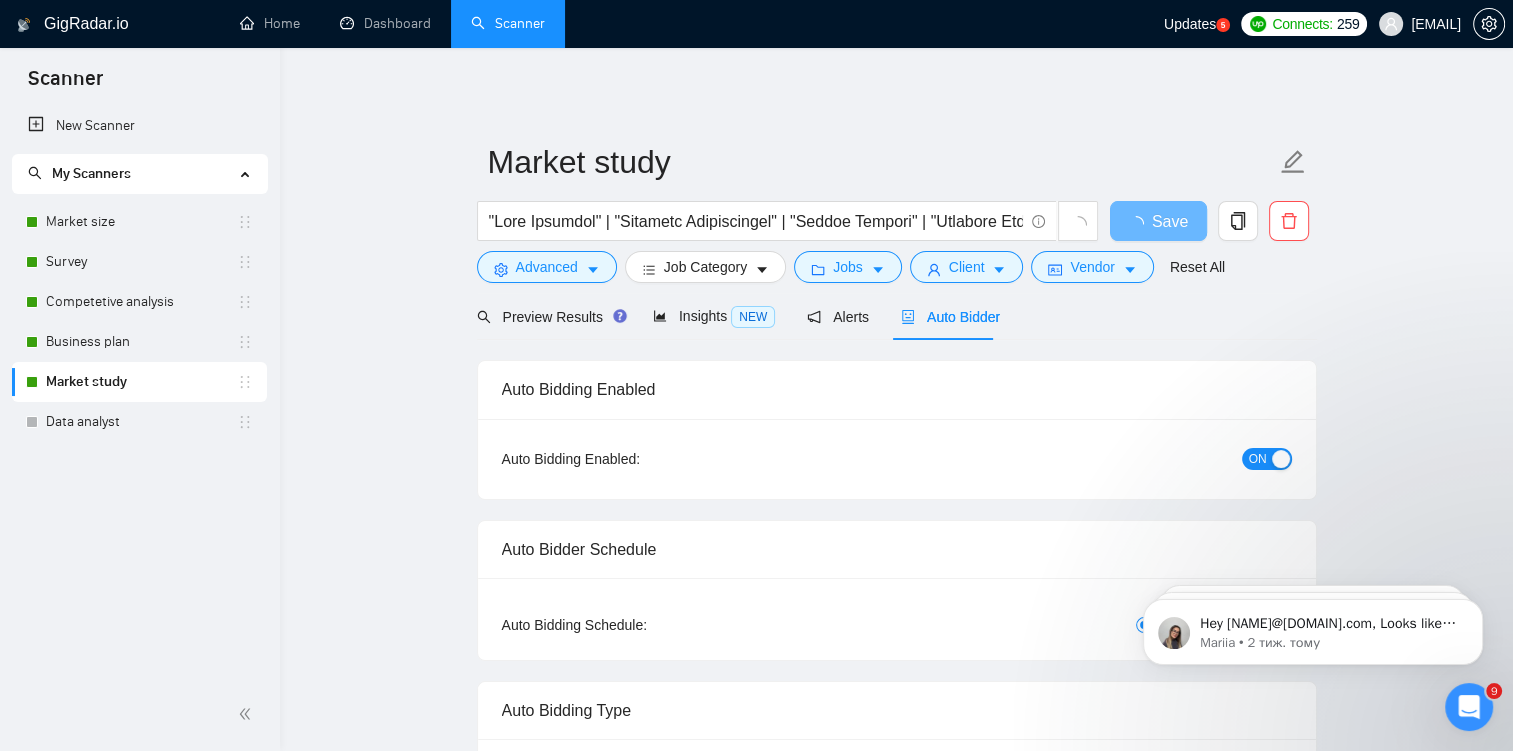 type 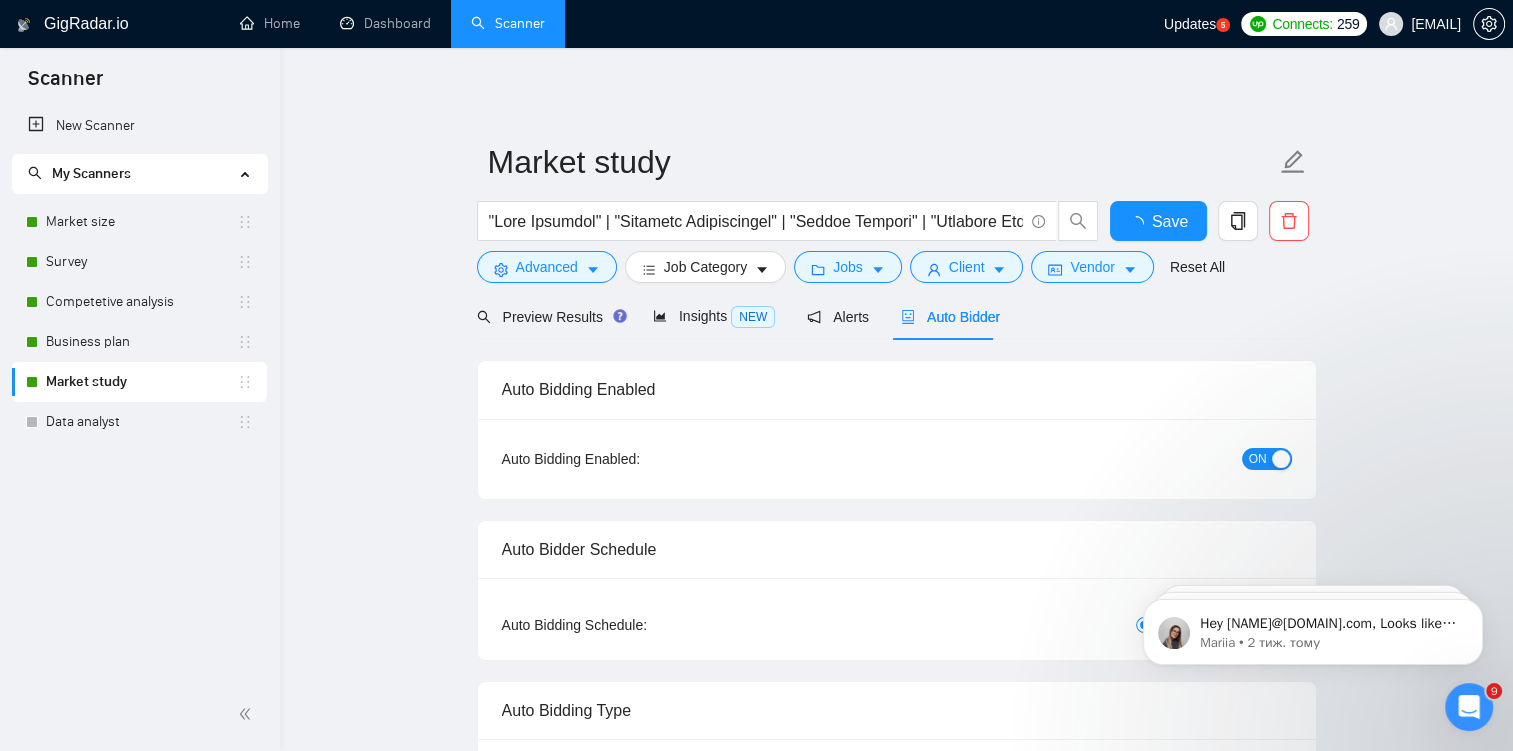 type 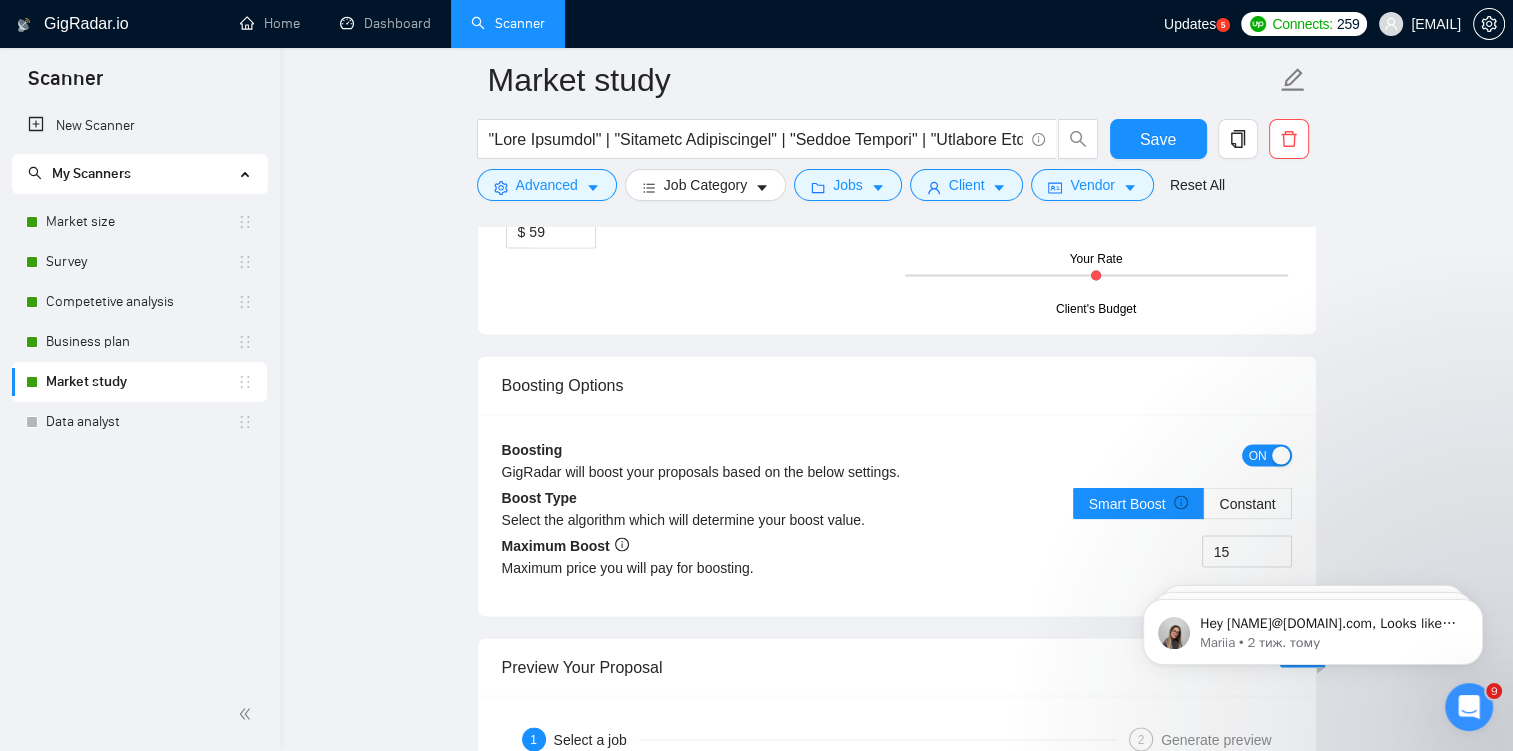 scroll, scrollTop: 3401, scrollLeft: 0, axis: vertical 